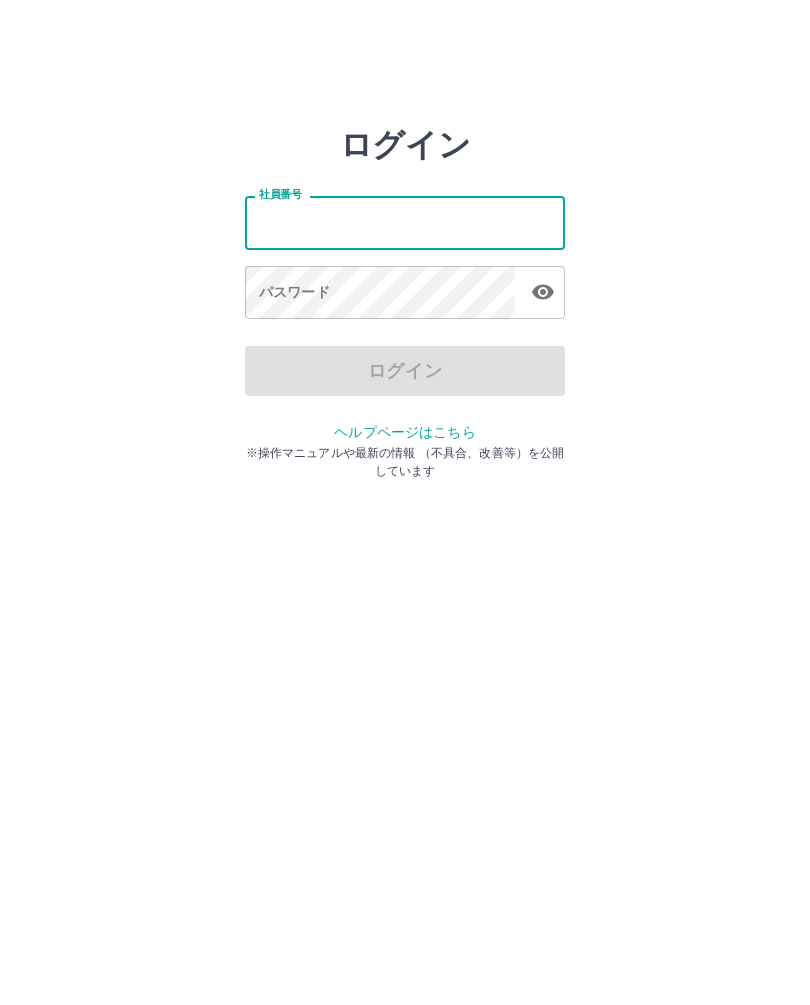 scroll, scrollTop: 0, scrollLeft: 0, axis: both 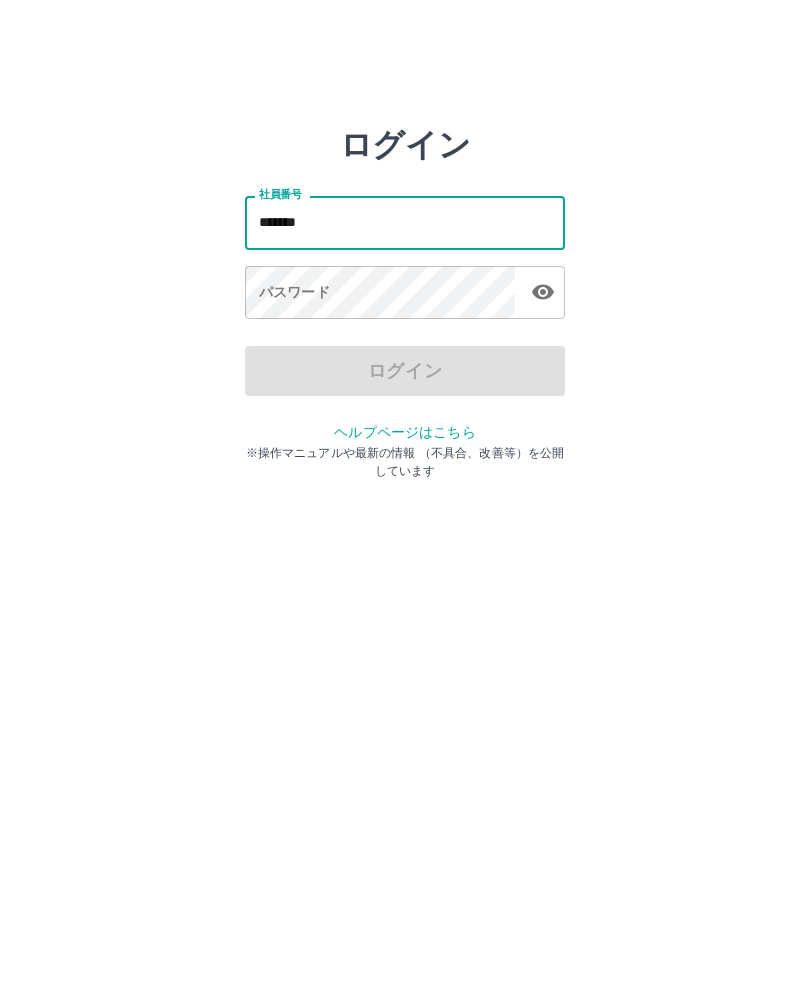 type on "*******" 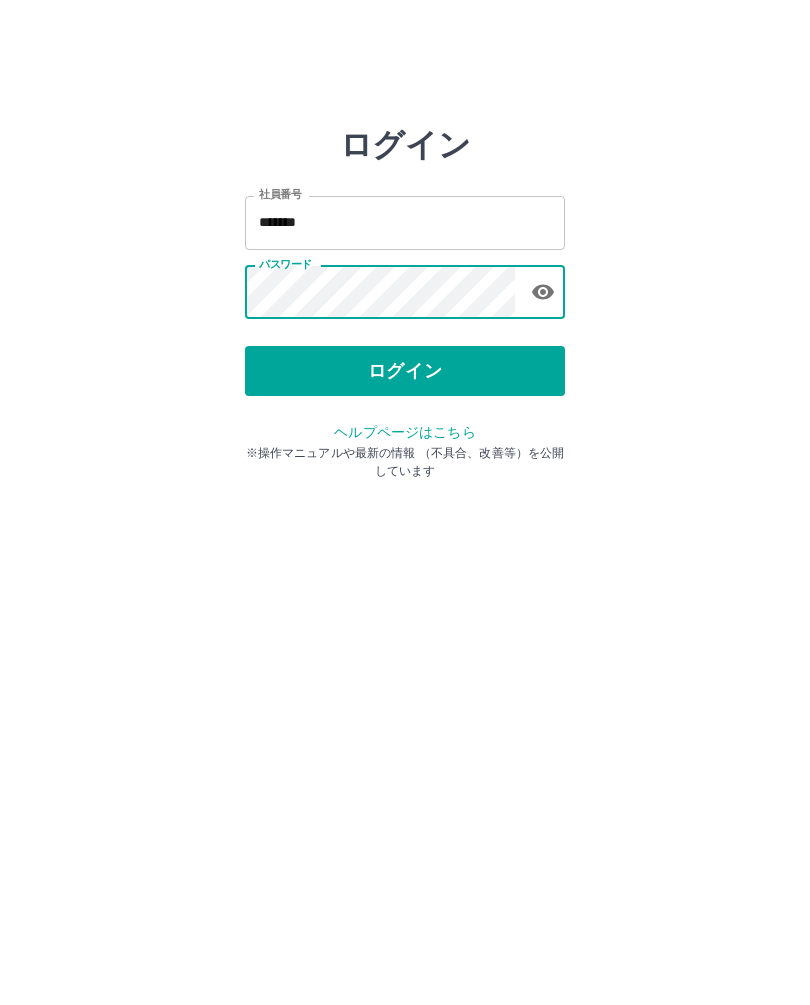 click on "ログイン" at bounding box center (405, 371) 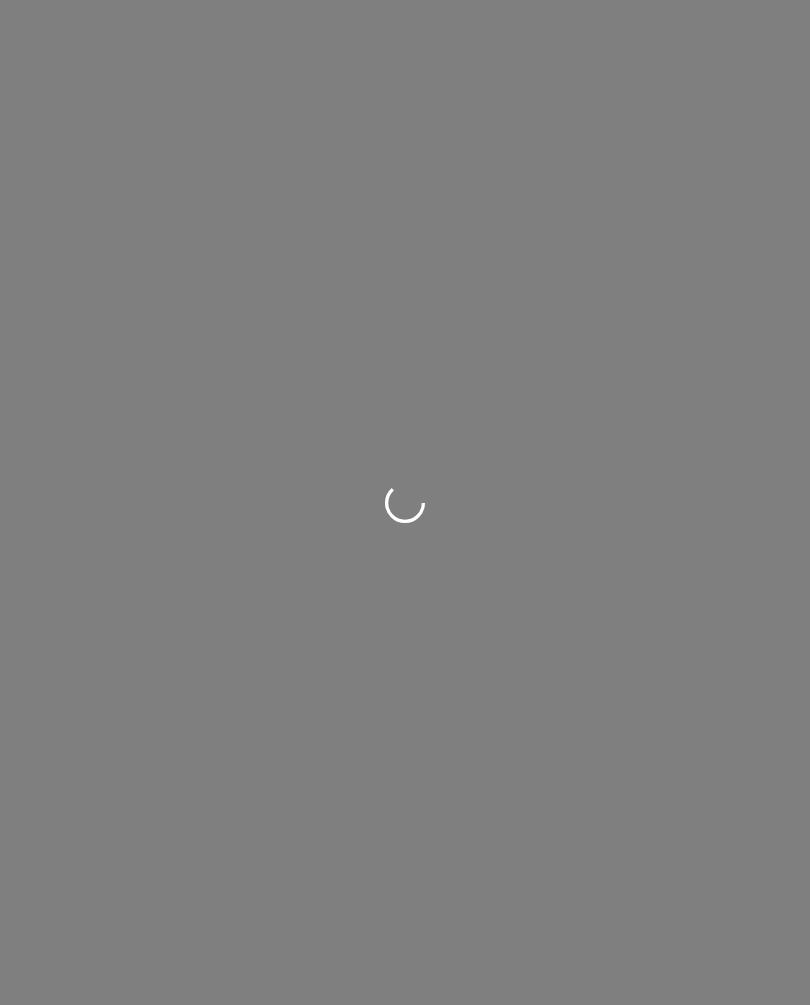 scroll, scrollTop: 0, scrollLeft: 0, axis: both 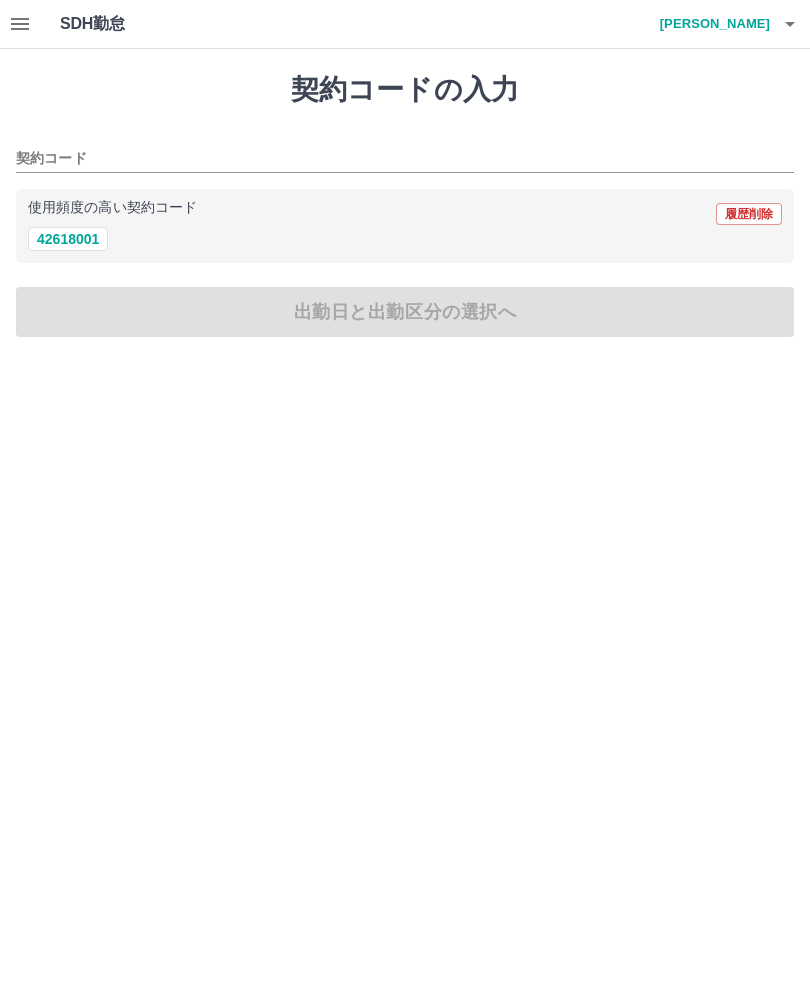 click on "契約コード" at bounding box center (390, 159) 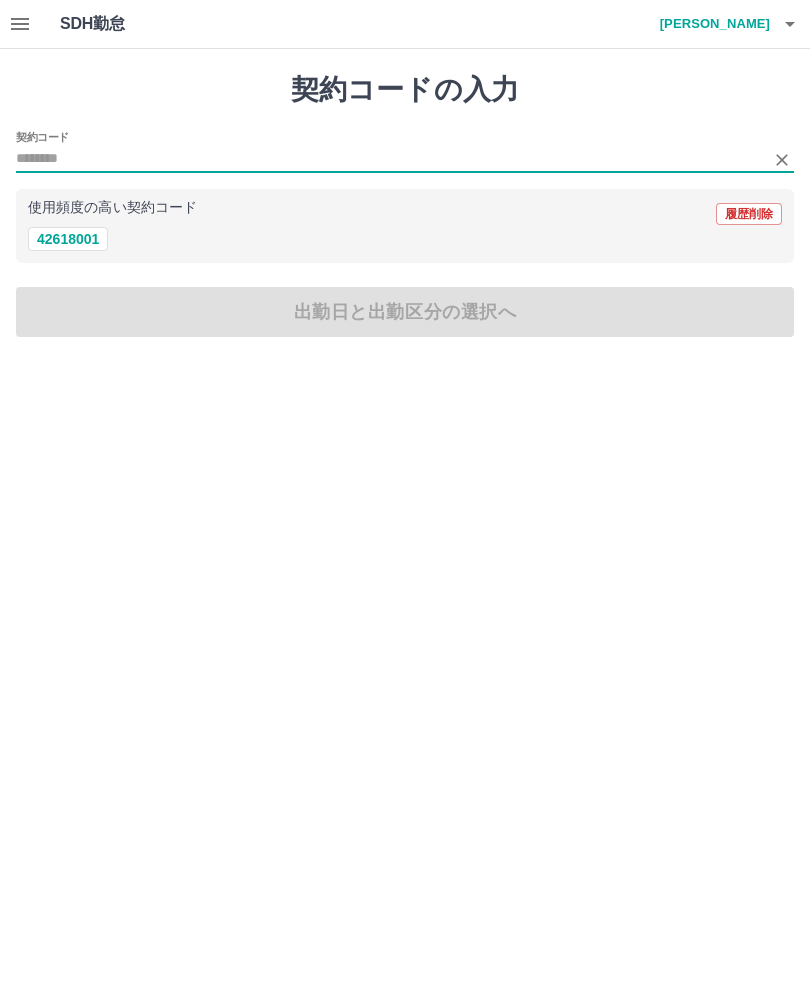 click on "契約コード" at bounding box center (390, 159) 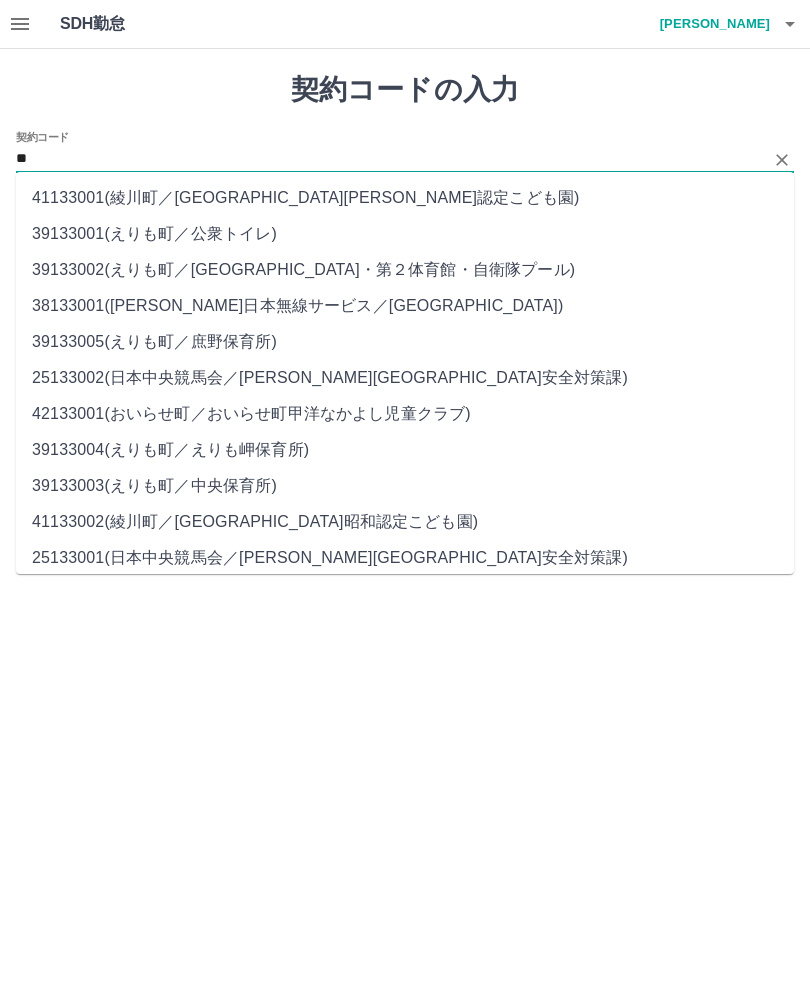 type on "*" 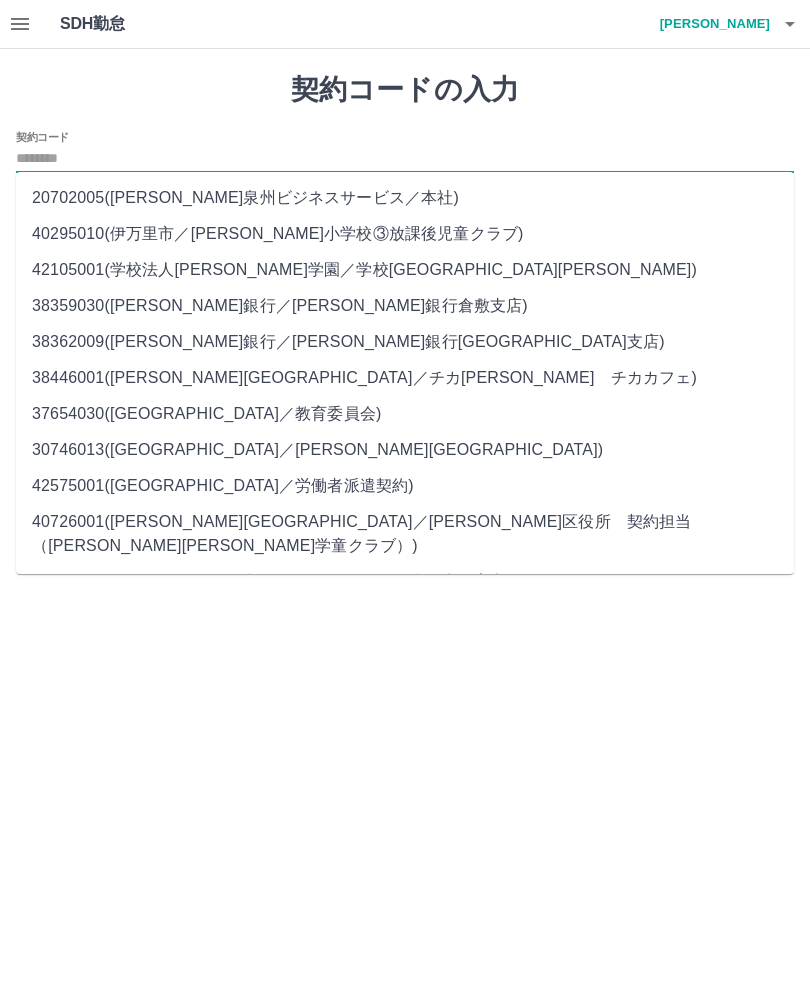 click on "SDH勤怠 野田　幸見 契約コードの入力 契約コード 使用頻度の高い契約コード 履歴削除 42618001 出勤日と出勤区分の選択へ SDH勤怠 20702005  ( 池田泉州ビジネスサービス ／ 本社 ) 40295010  ( 伊万里市 ／ 立花小学校③放課後児童クラブ ) 42105001  ( 学校法人柳下学園 ／ 学校法人柳下学園　しらこ保育園 ) 38359030  ( みずほ銀行 ／ みずほ銀行倉敷支店 ) 38362009  ( みずほ銀行 ／ みずほ銀行蒲田支店 ) 38446001  ( 守山市 ／ チカ守山　チカカフェ ) 37654030  ( 太宰府市 ／ 教育委員会 ) 30746013  ( 新潟市 ／ 大山保育園 ) 42575001  ( 伊豆市 ／ 労働者派遣契約 ) 40726001  ( 中野区 ／ 中野区役所　契約担当（中野本郷学童クラブ） ) 40806001  ( 我孫子市 ／ 我孫子市二小学童保育室 ) 40151001  ( 志免町 ／ 志免西第一学童保育所 ) 41790001  ( 郡山市 ／ 小原田小学校 ) 20337001  ( 富士物流 ／ 庄内 ) )" at bounding box center [405, 180] 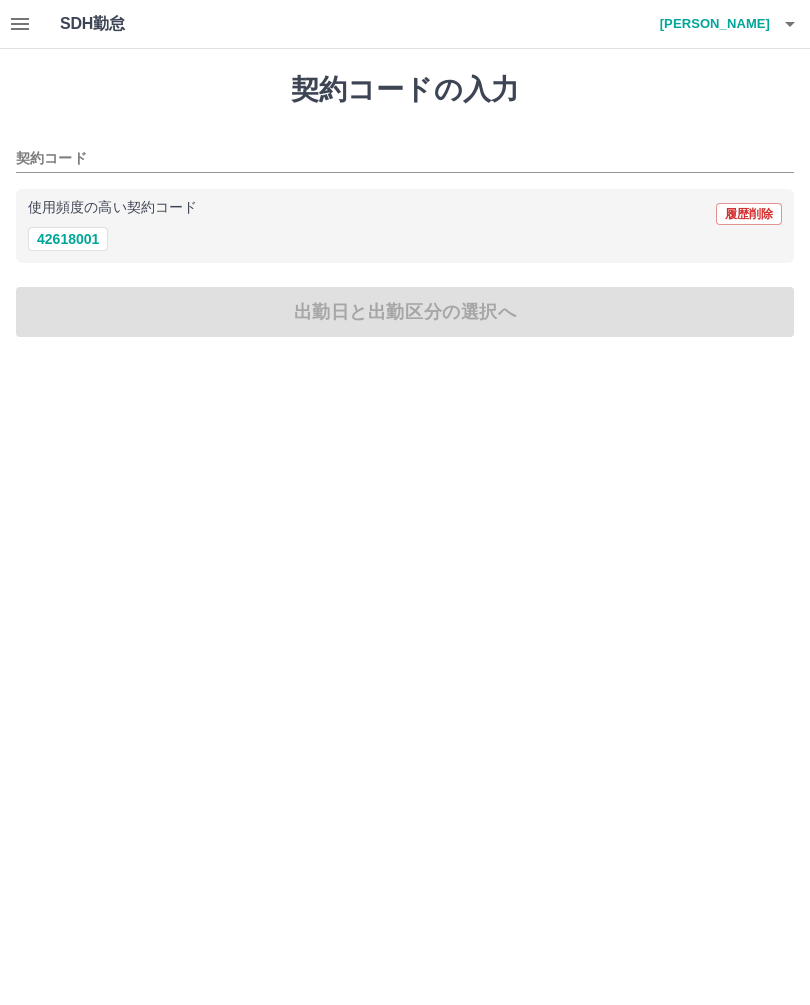 click on "42618001" at bounding box center (68, 239) 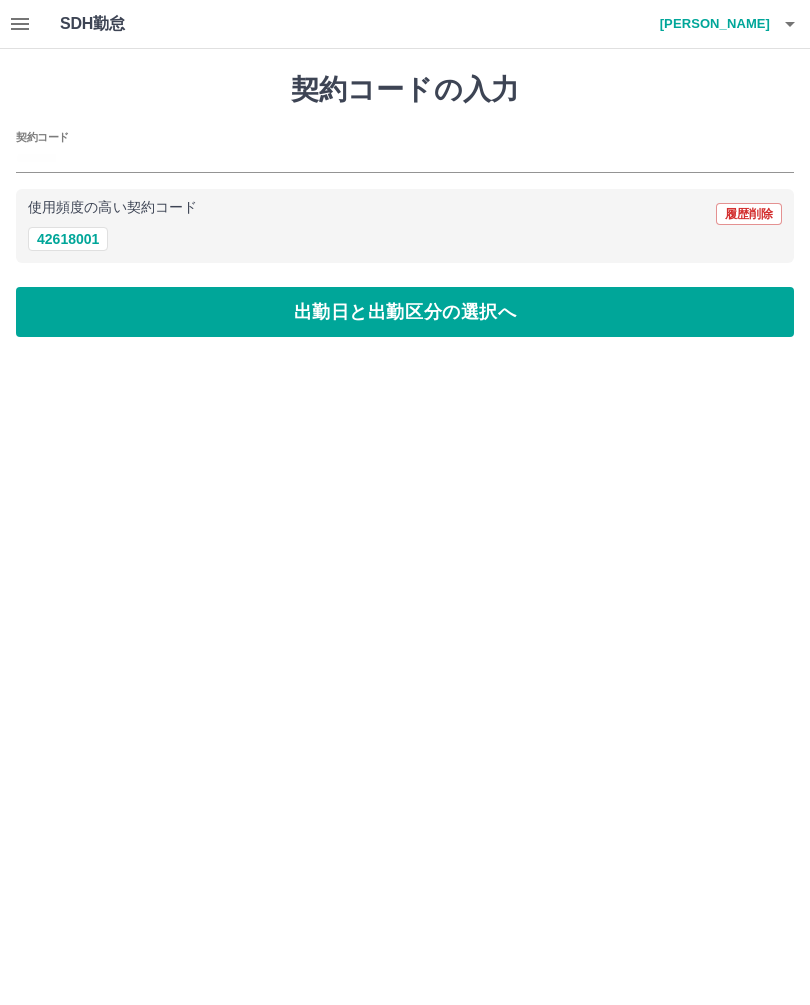 type on "********" 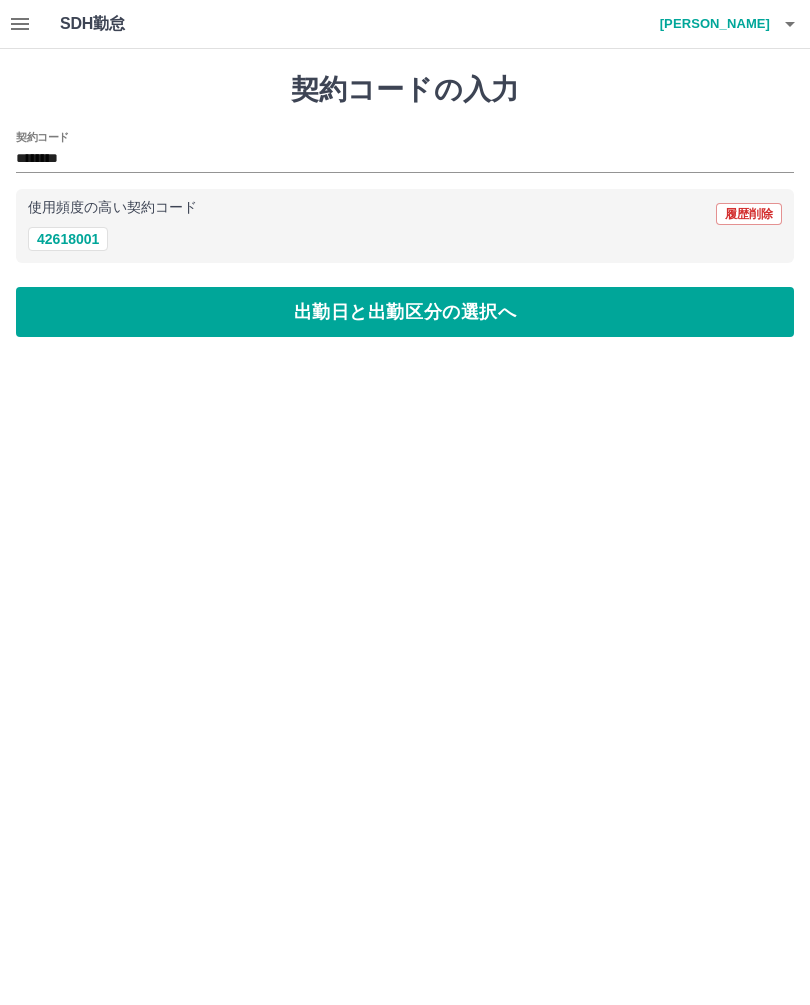 click on "出勤日と出勤区分の選択へ" at bounding box center (405, 312) 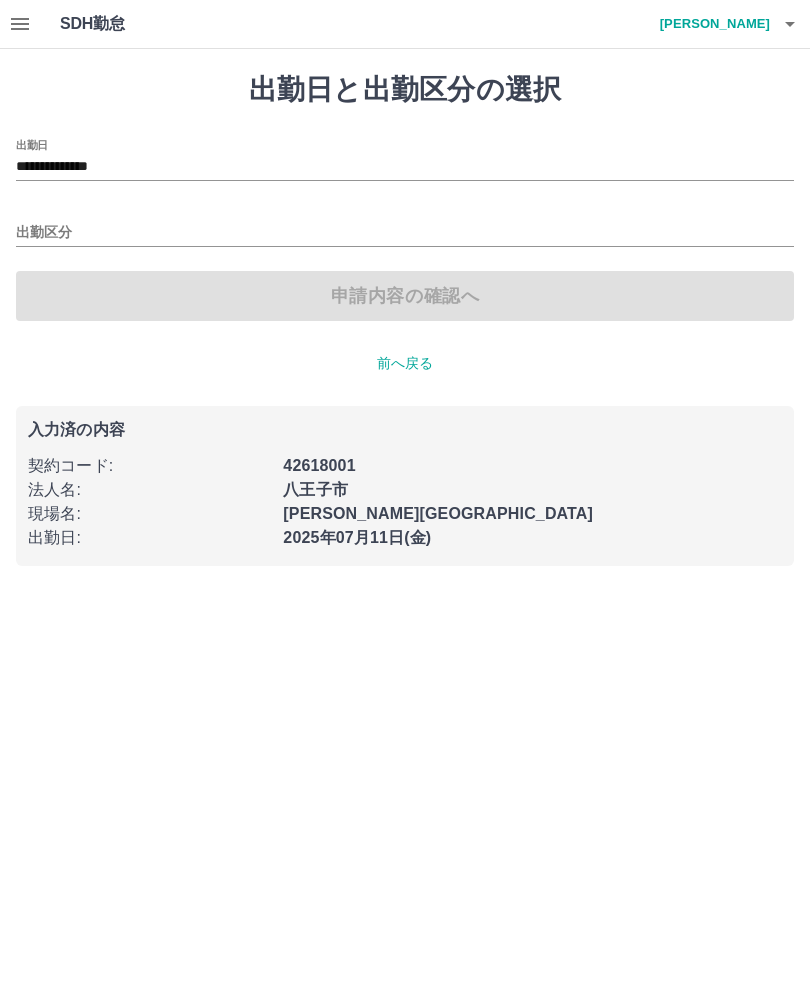 click on "出勤区分" at bounding box center (405, 233) 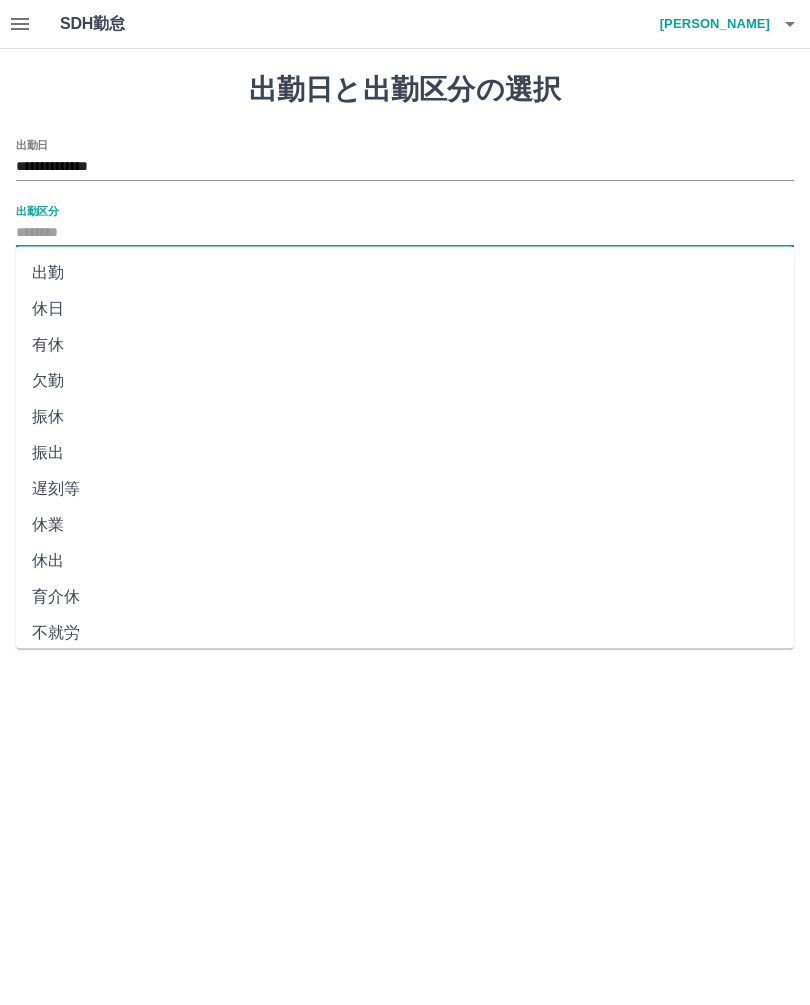 click on "出勤" at bounding box center (405, 273) 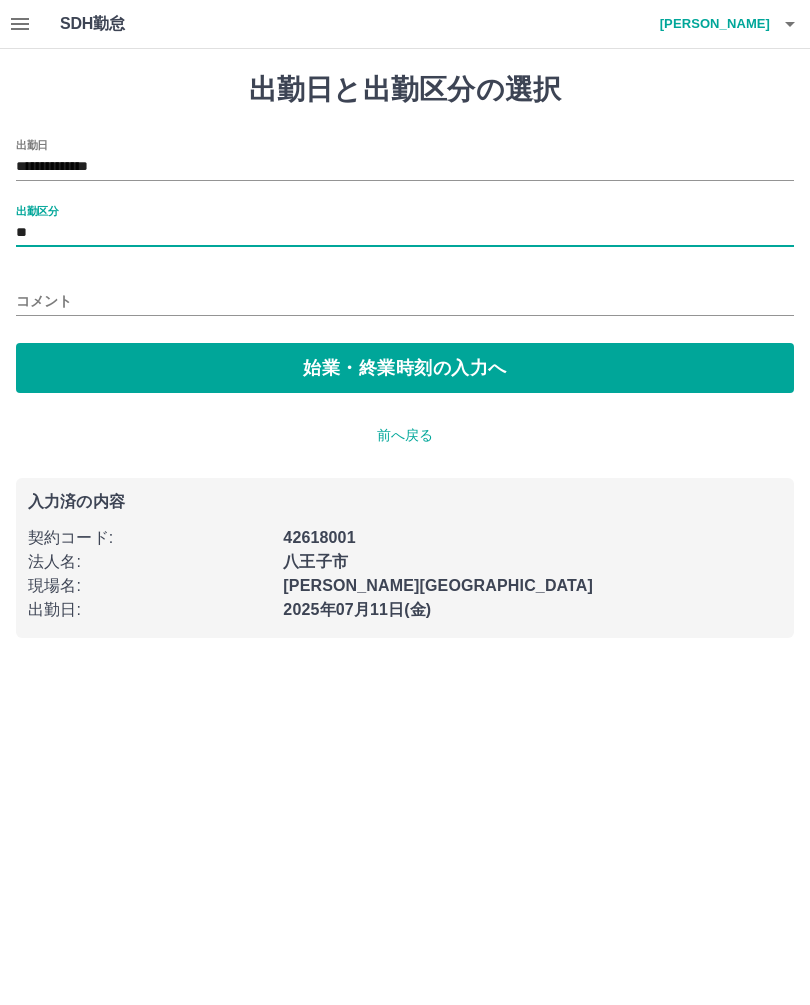 click on "始業・終業時刻の入力へ" at bounding box center (405, 368) 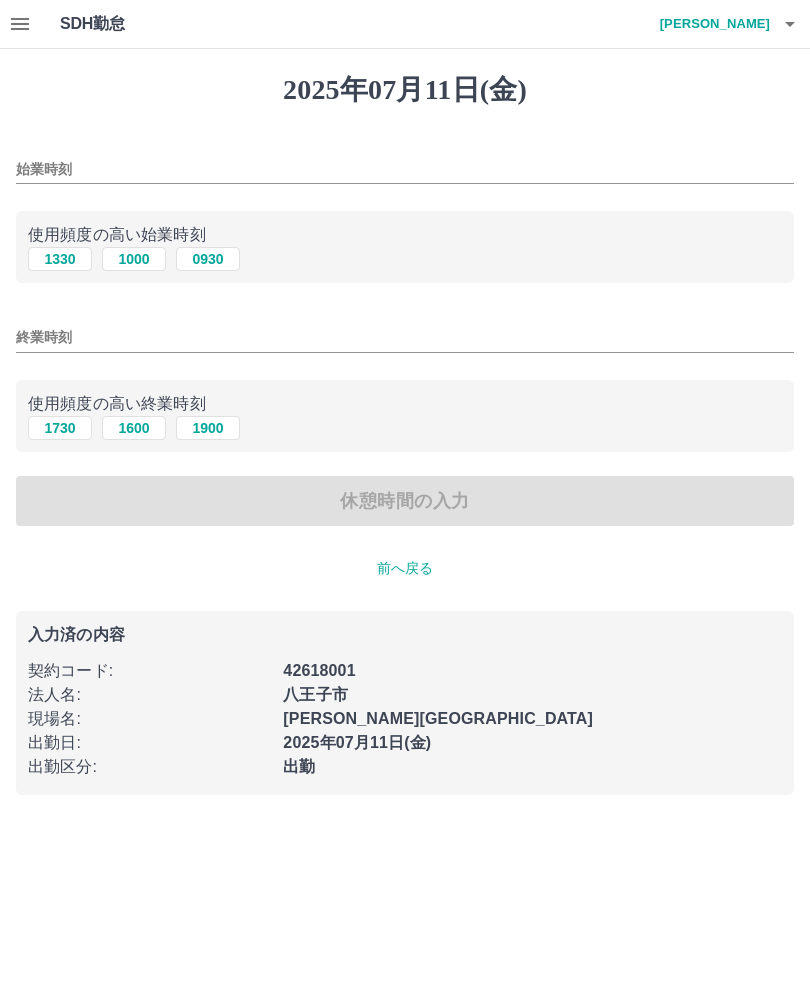 click on "始業時刻" at bounding box center [405, 169] 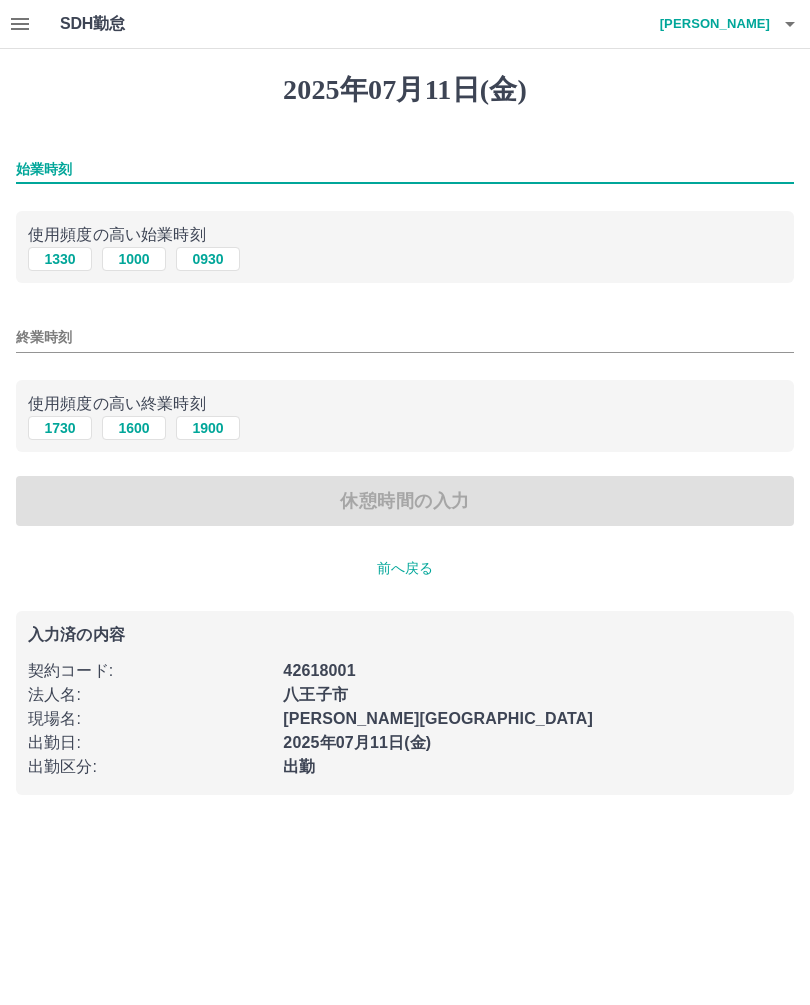 click on "1330" at bounding box center (60, 259) 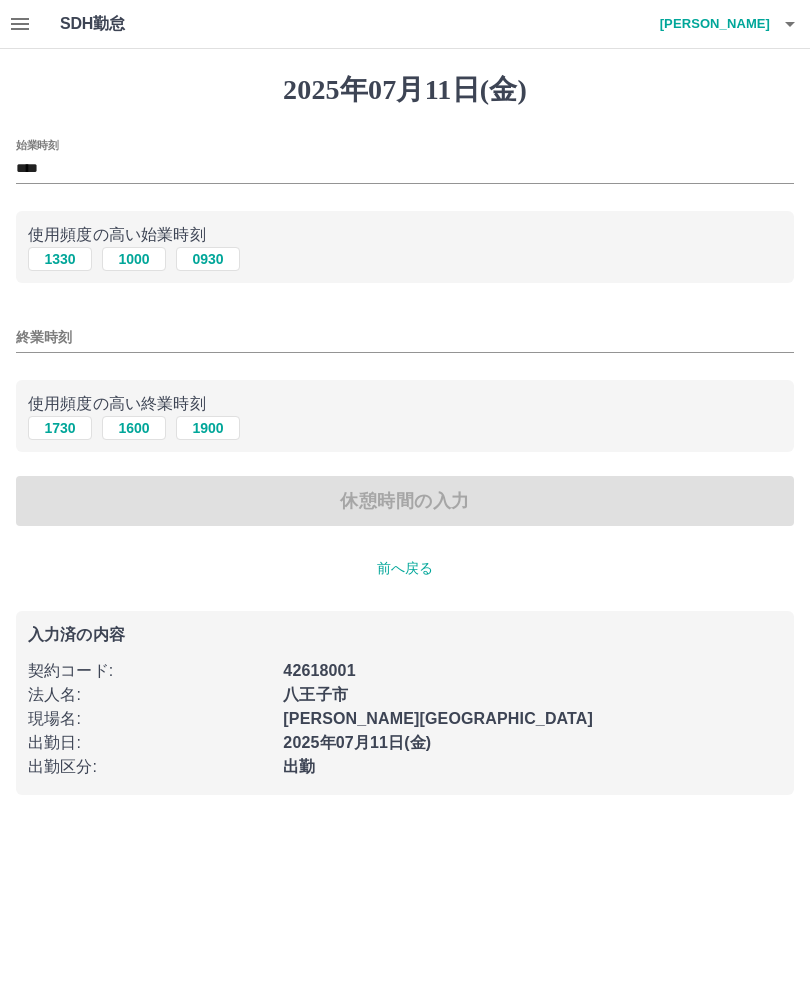 click on "終業時刻" at bounding box center (405, 337) 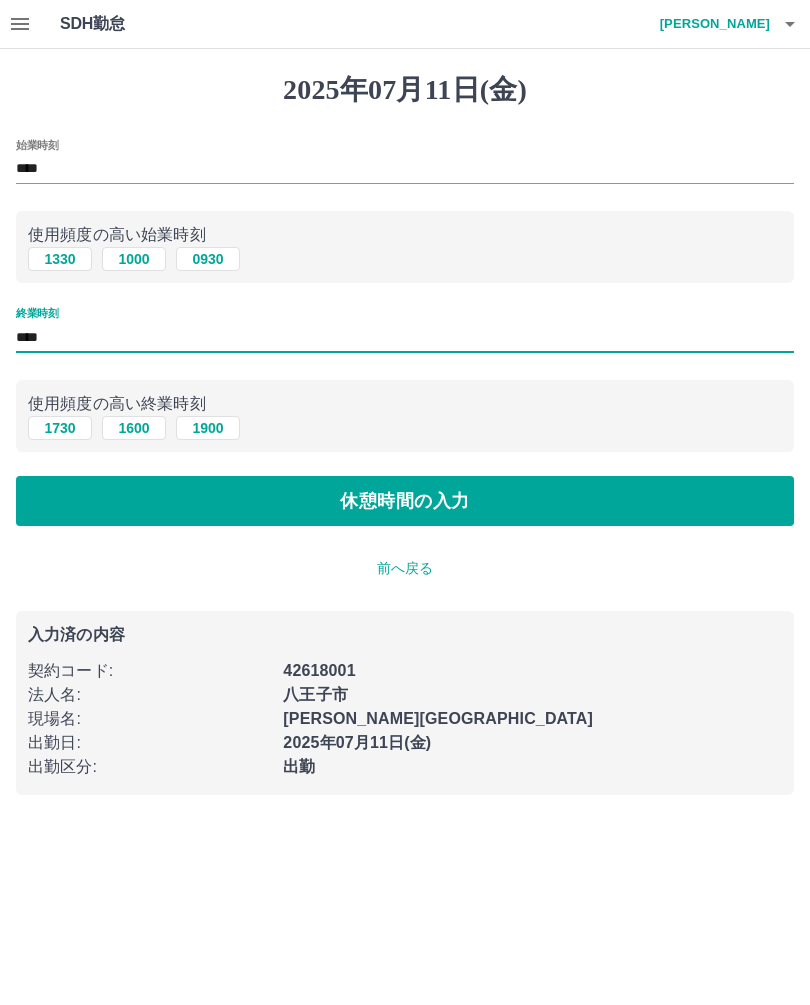 type on "****" 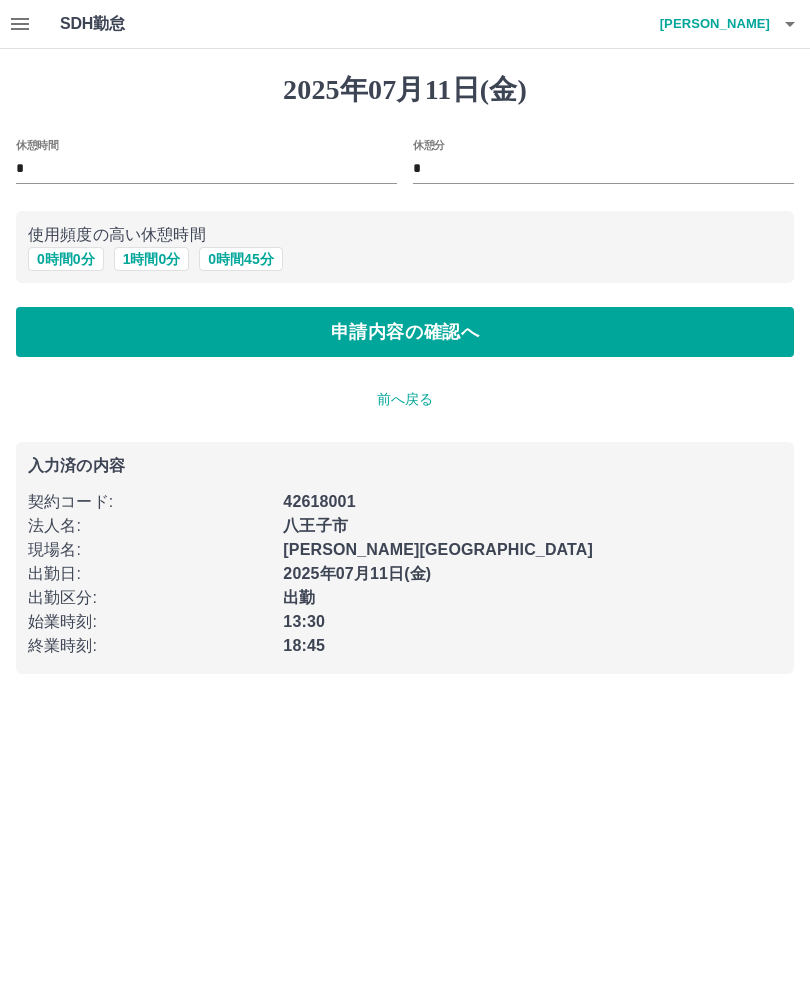 click on "申請内容の確認へ" at bounding box center [405, 332] 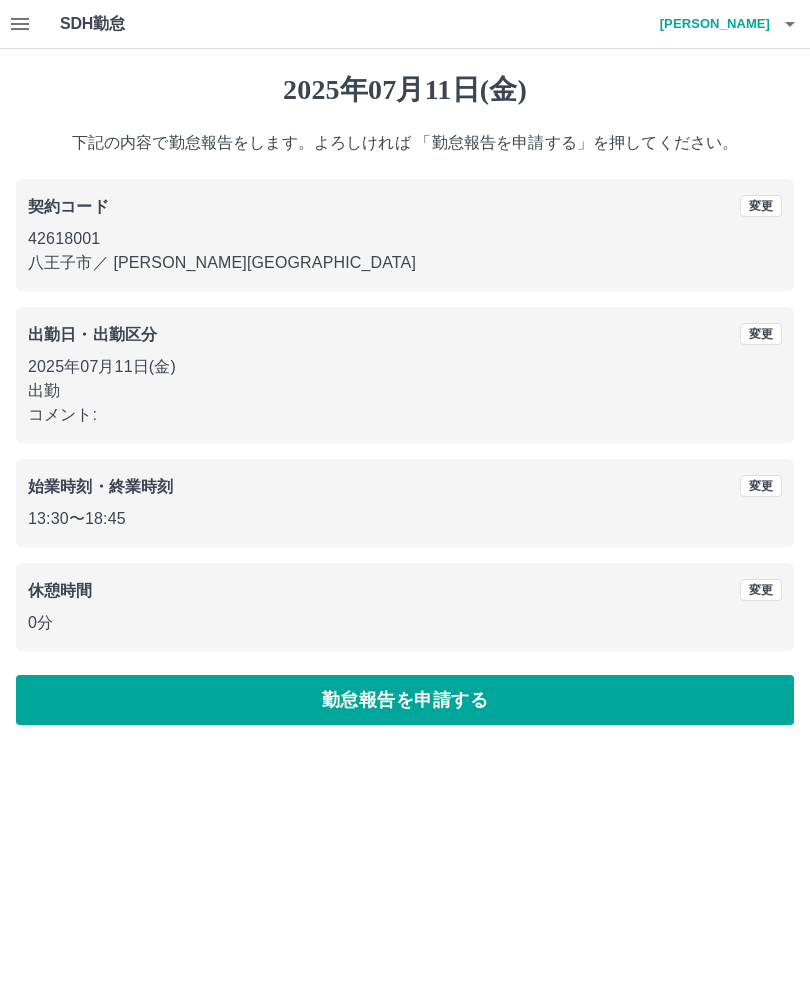 click on "勤怠報告を申請する" at bounding box center [405, 700] 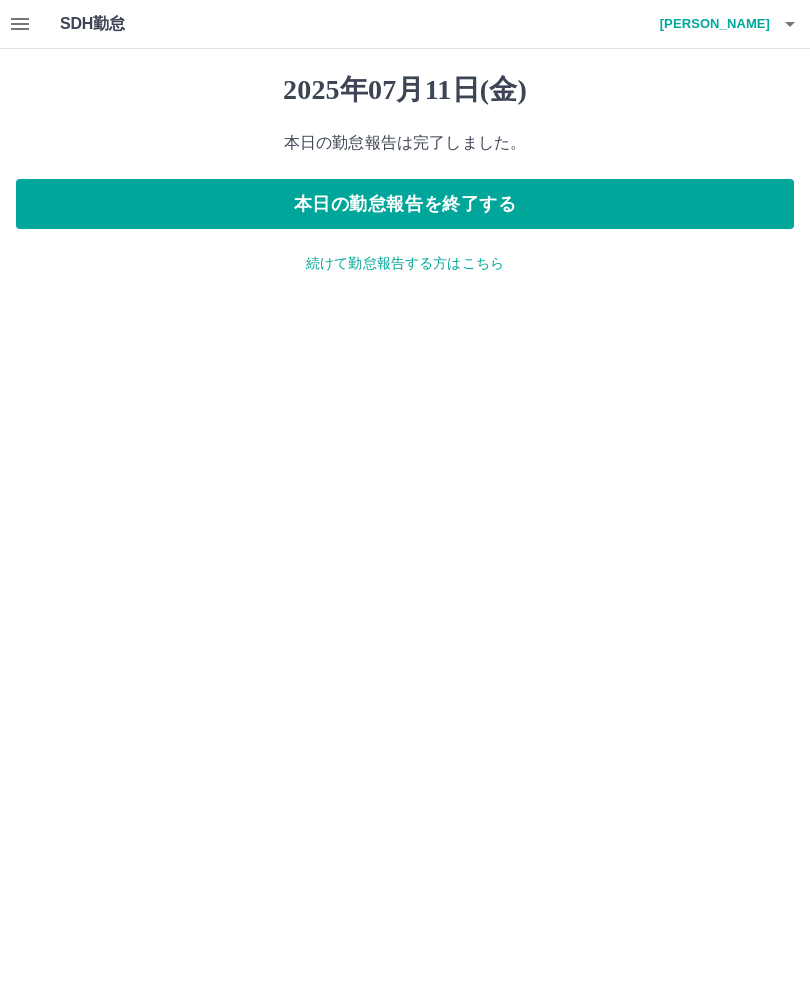 click on "本日の勤怠報告を終了する" at bounding box center [405, 204] 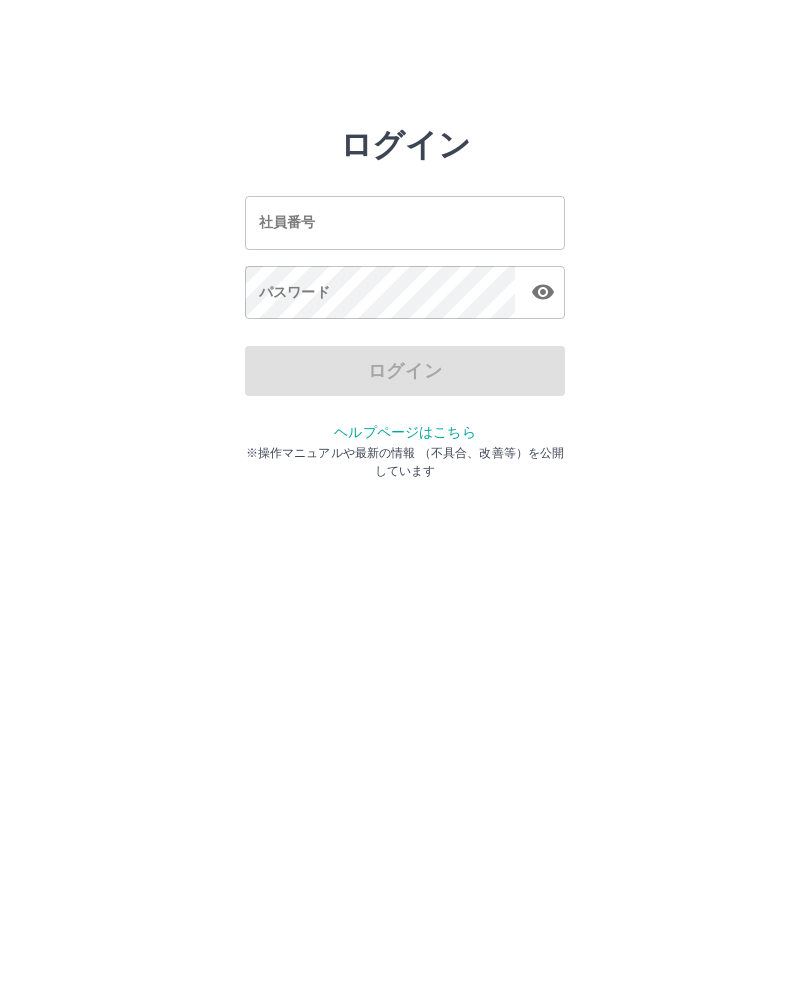 scroll, scrollTop: 0, scrollLeft: 0, axis: both 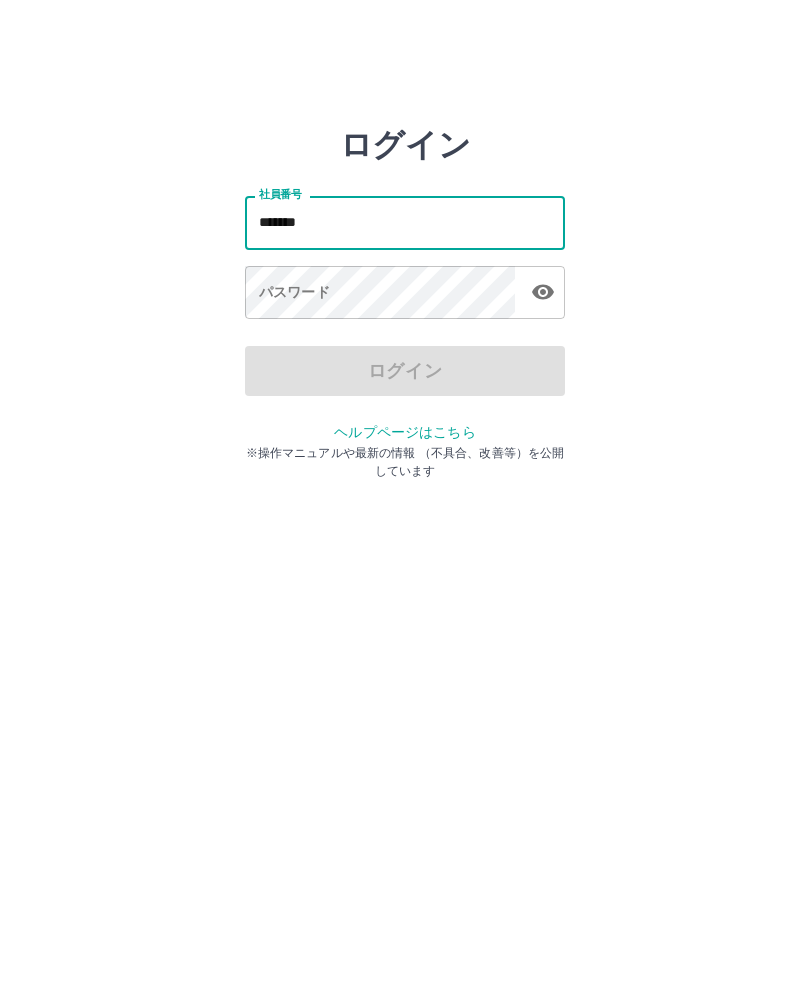 type on "*******" 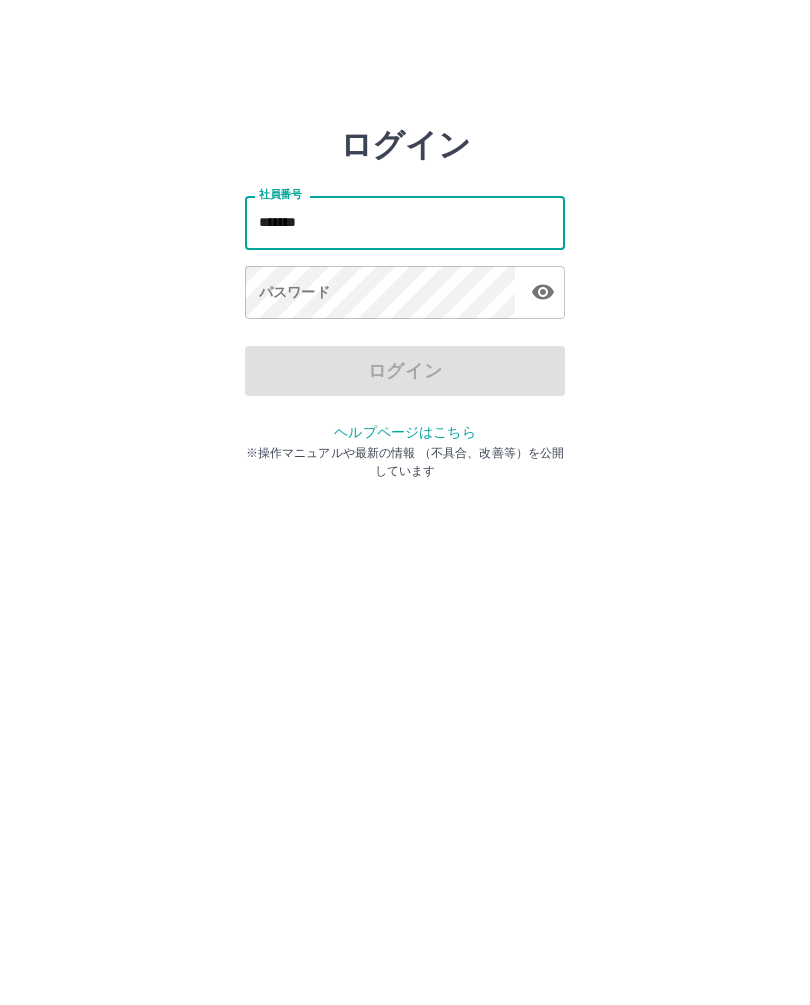 click on "パスワード パスワード" at bounding box center [405, 294] 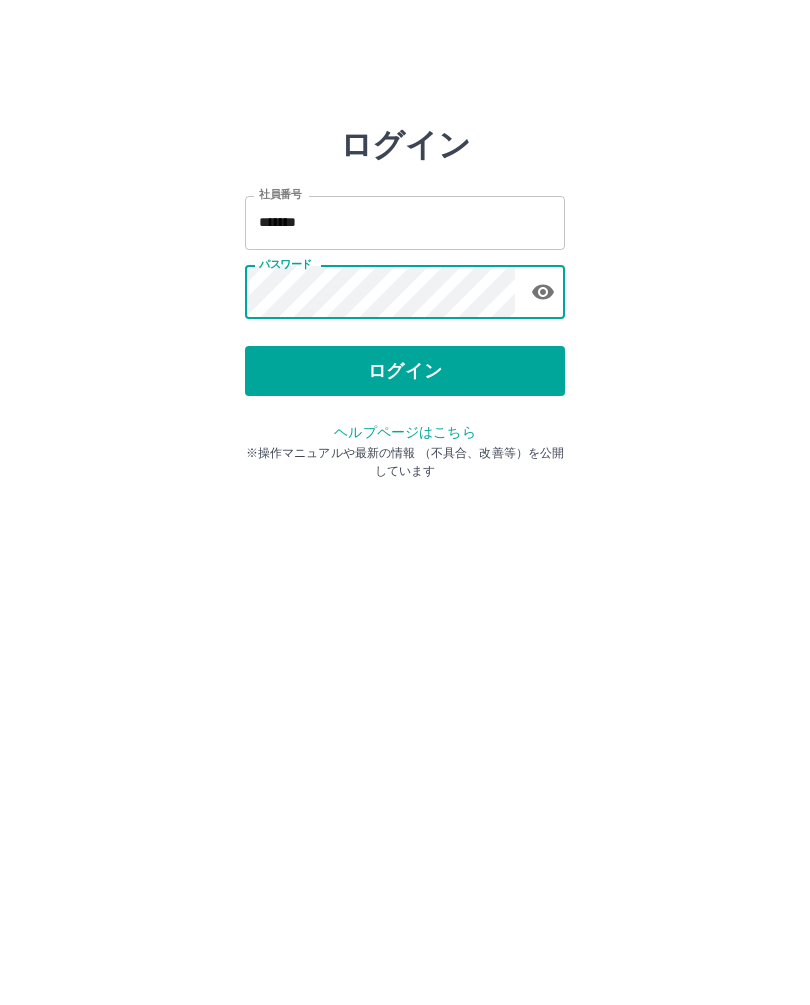 click on "ログイン" at bounding box center (405, 371) 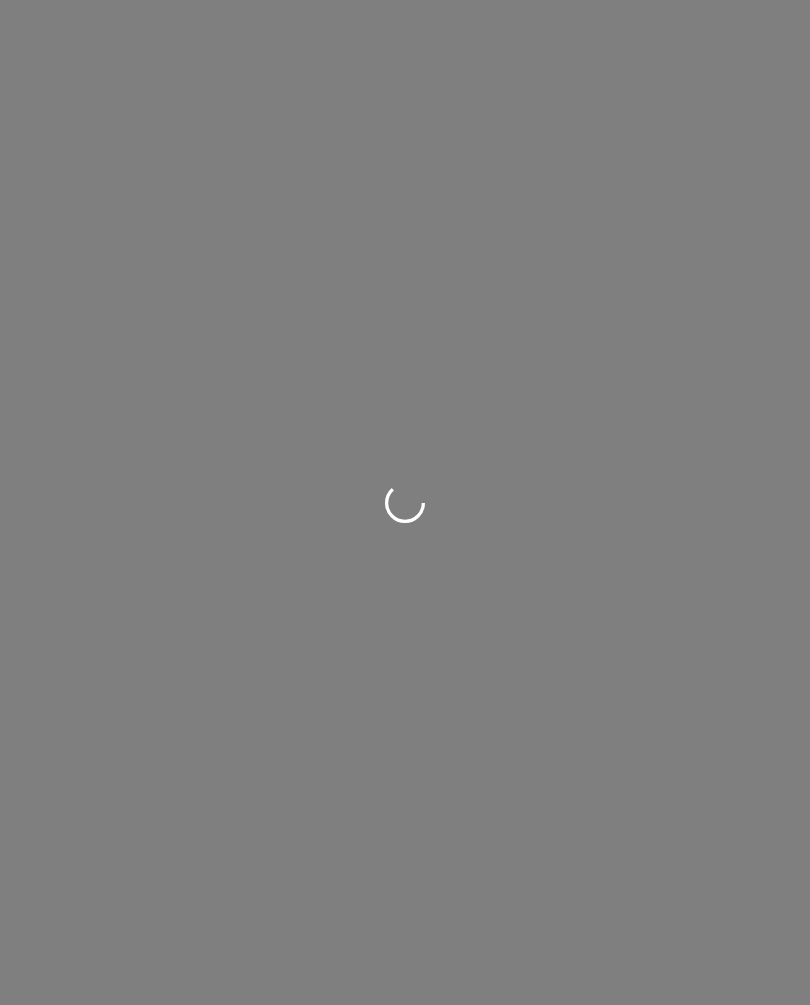 scroll, scrollTop: 0, scrollLeft: 0, axis: both 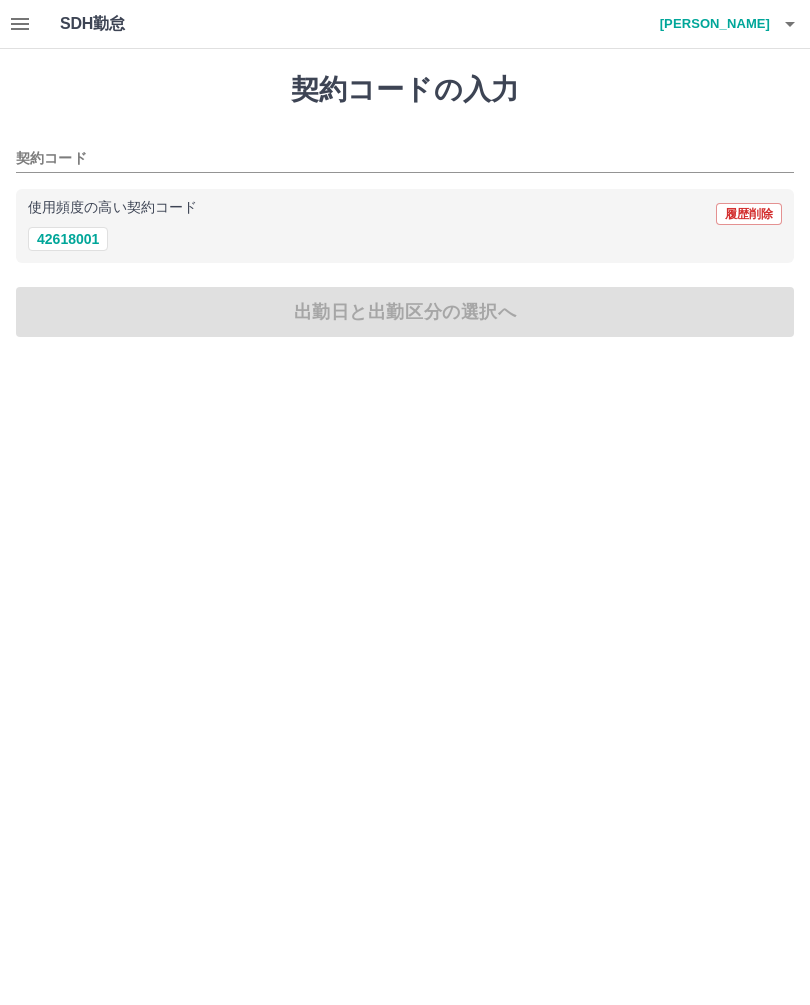 click on "42618001" at bounding box center (68, 239) 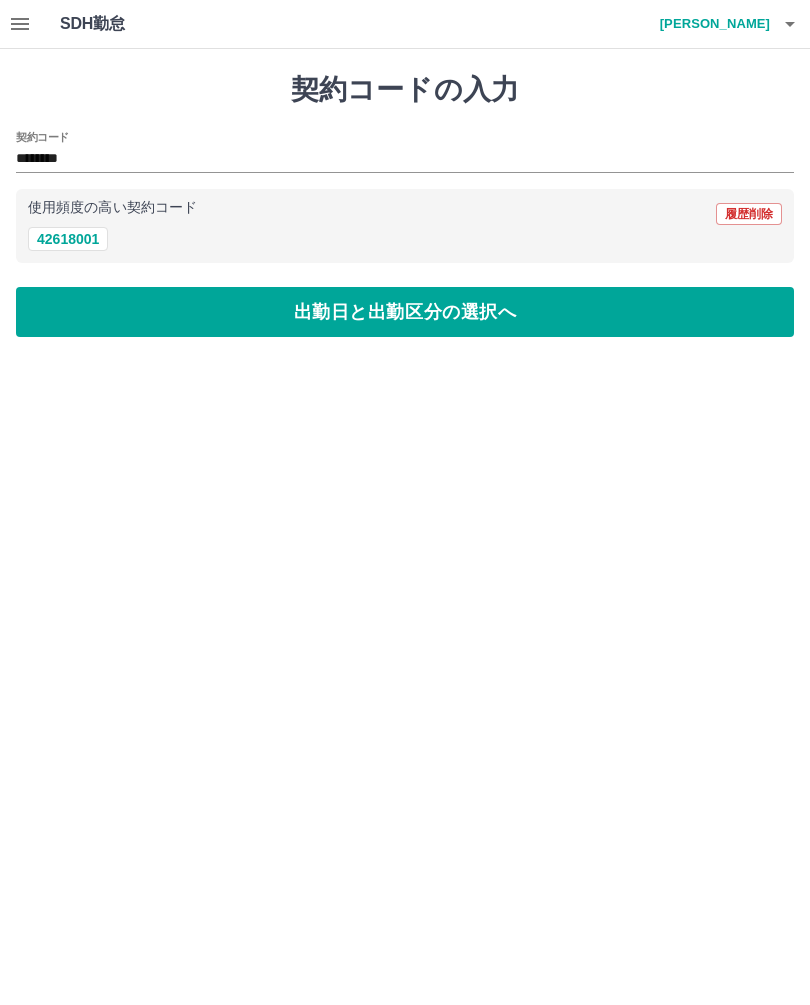 click on "出勤日と出勤区分の選択へ" at bounding box center [405, 312] 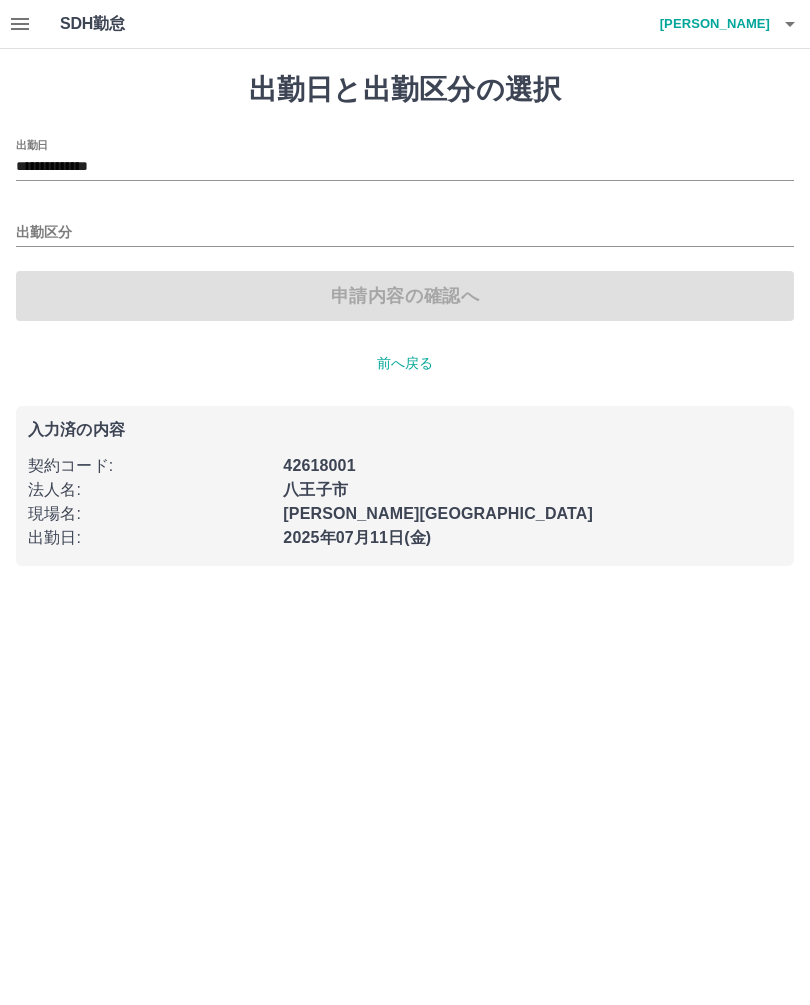 click on "出勤区分" at bounding box center [405, 233] 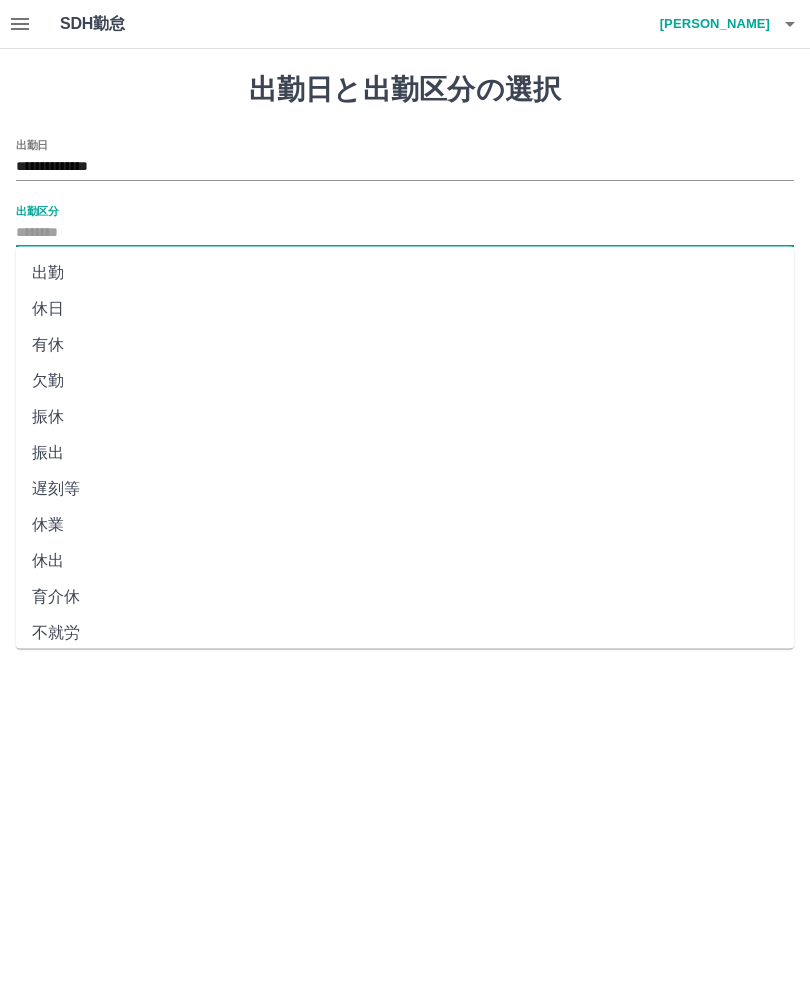 click on "出勤" at bounding box center (405, 273) 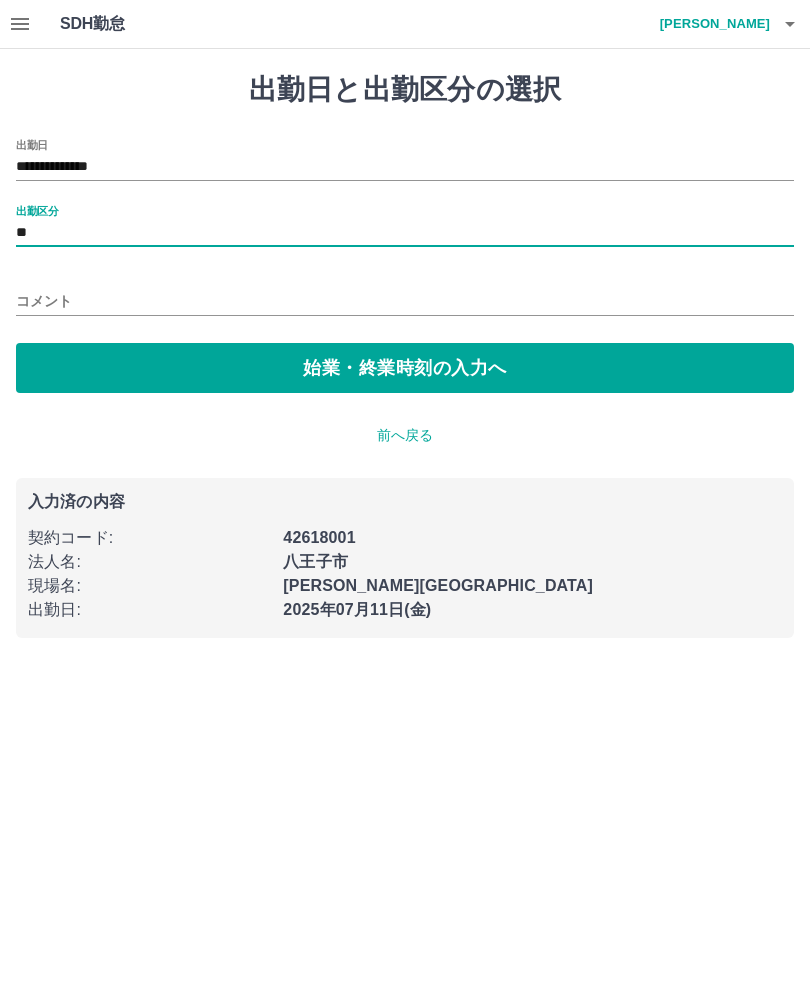 click on "始業・終業時刻の入力へ" at bounding box center [405, 368] 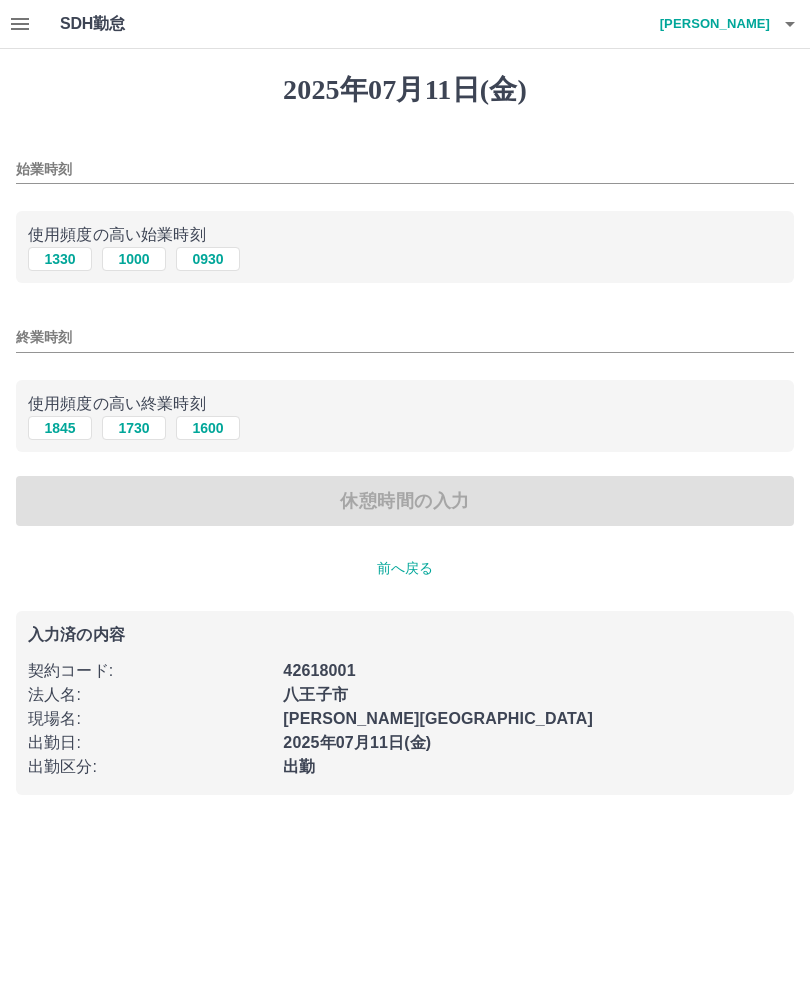click on "始業時刻" at bounding box center [405, 169] 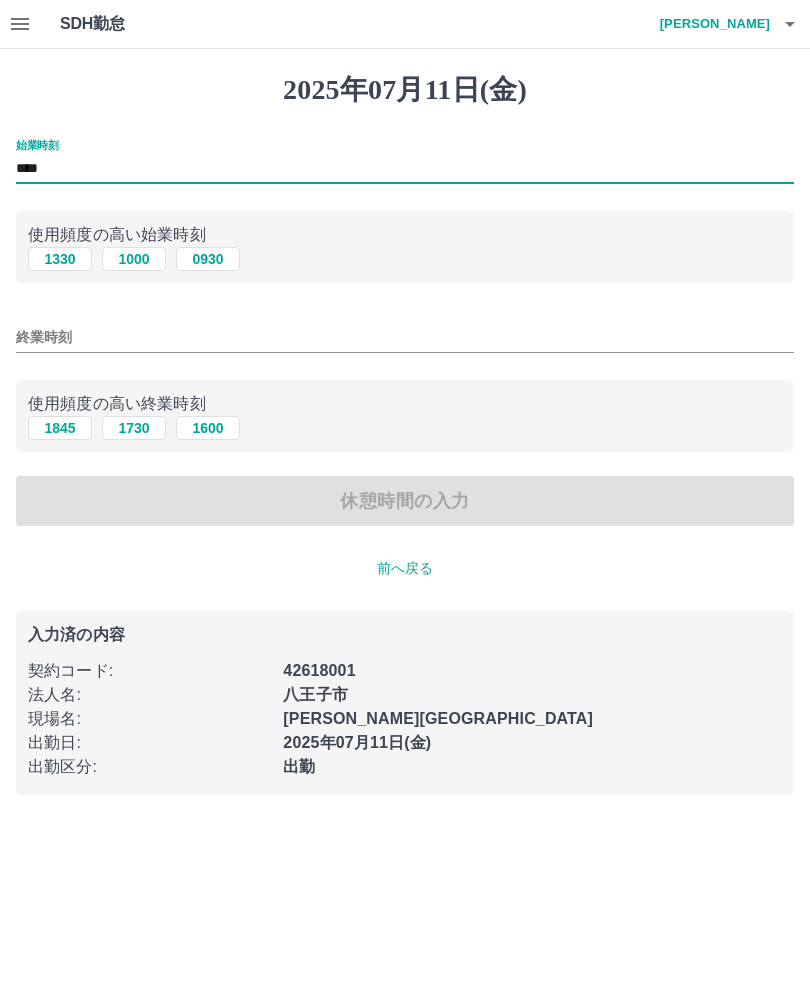 type on "****" 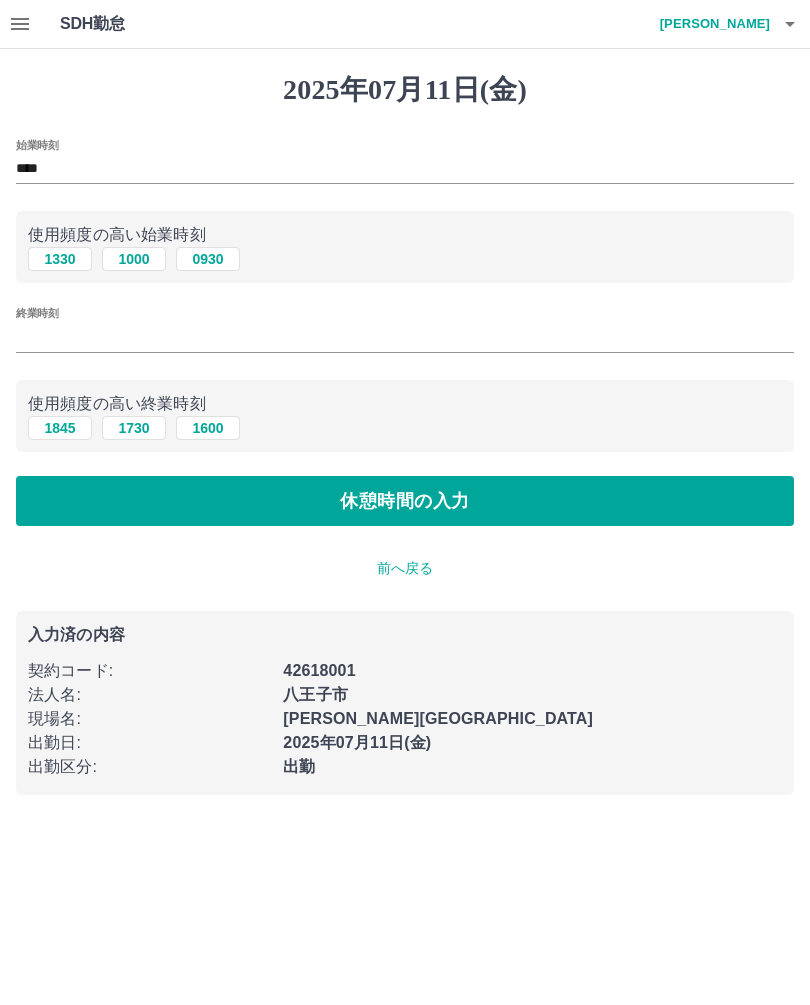 type on "****" 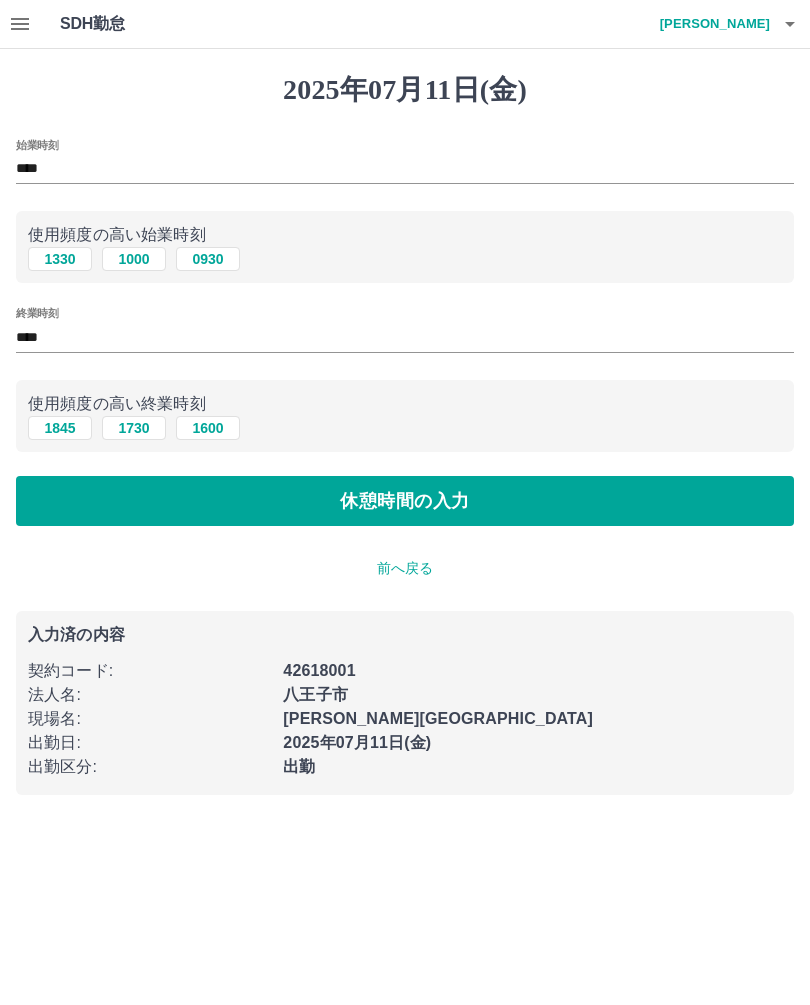 click on "休憩時間の入力" at bounding box center (405, 501) 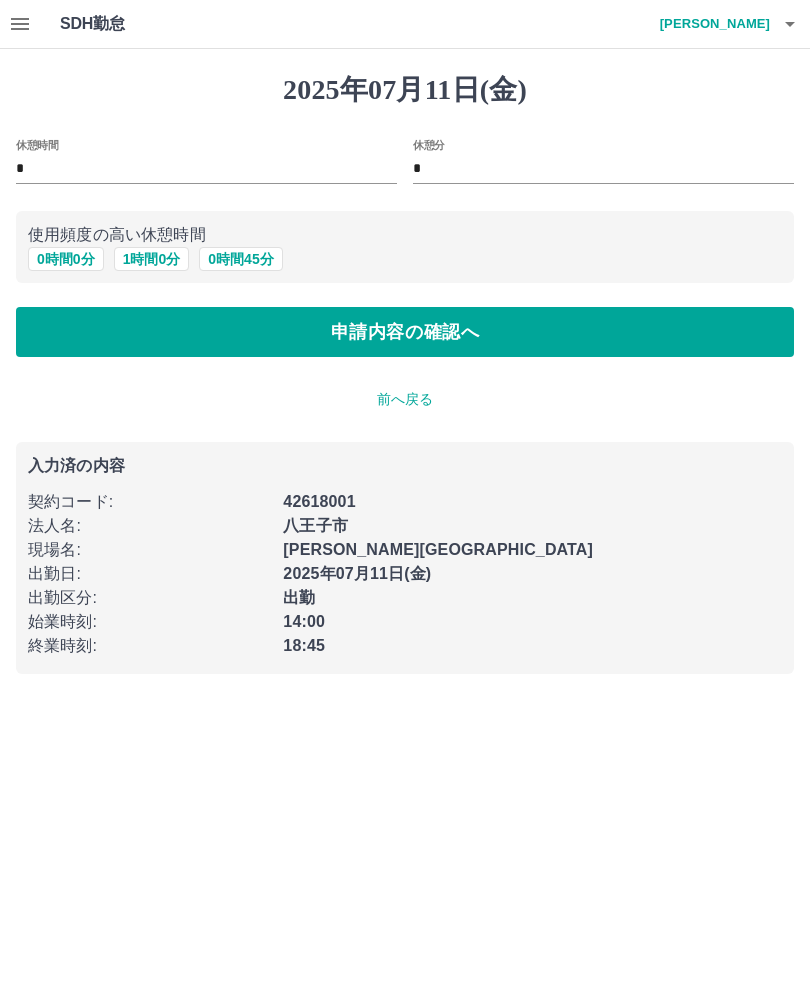click on "申請内容の確認へ" at bounding box center (405, 332) 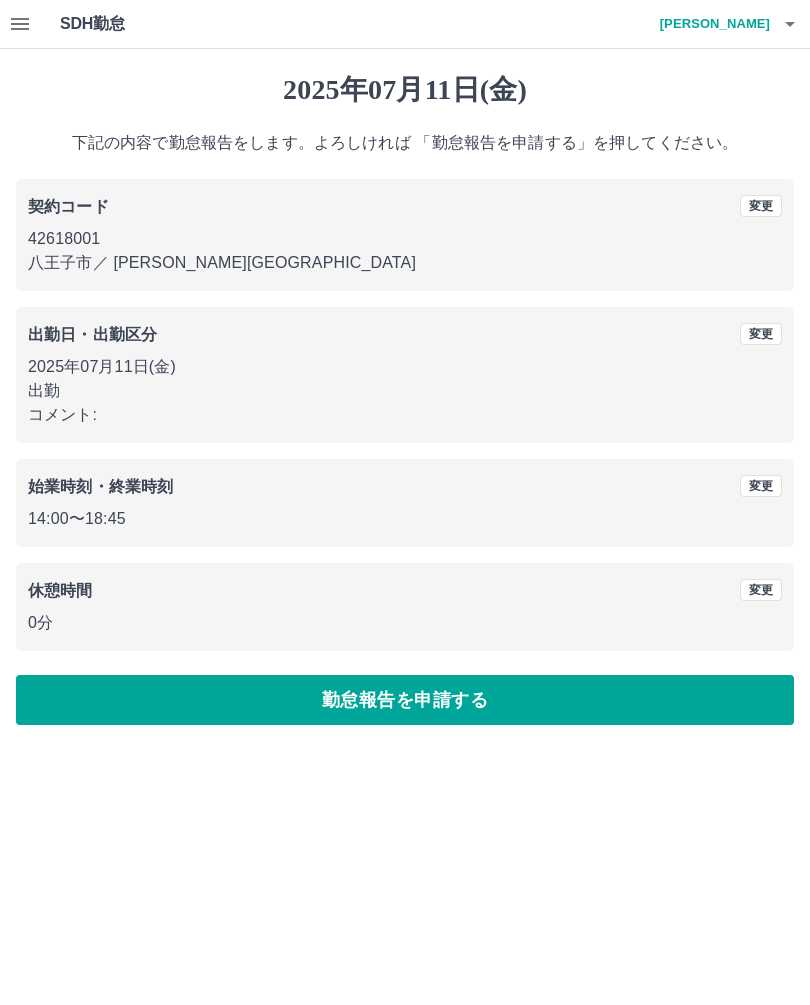click on "勤怠報告を申請する" at bounding box center [405, 700] 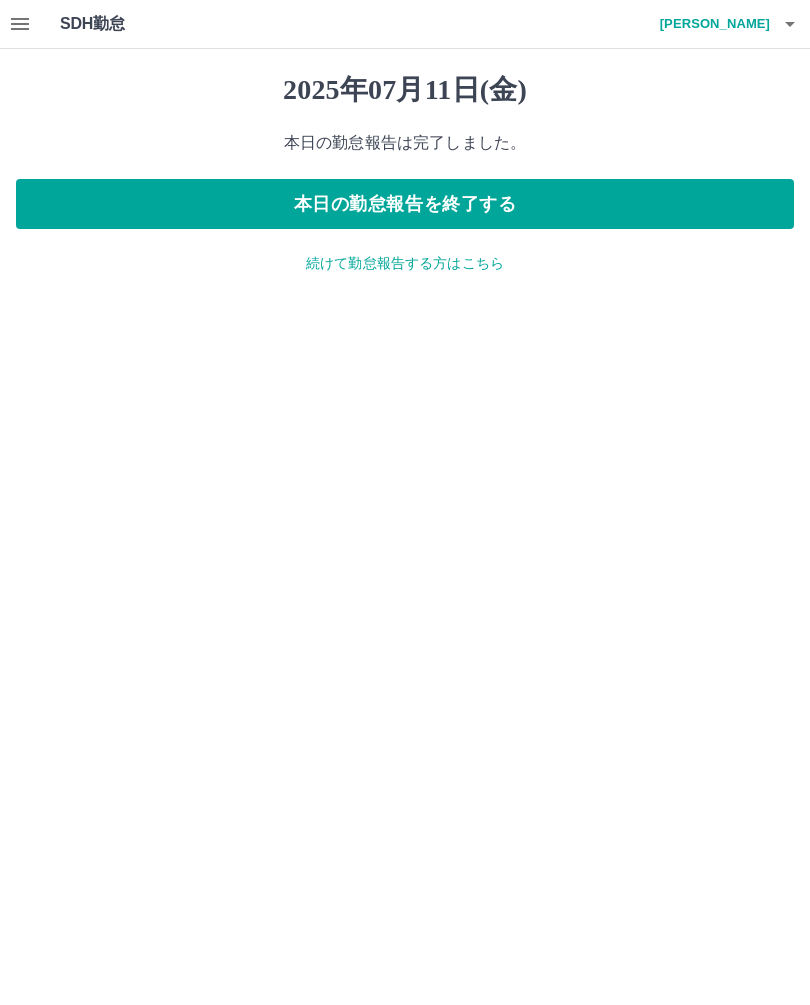 click on "本日の勤怠報告を終了する" at bounding box center (405, 204) 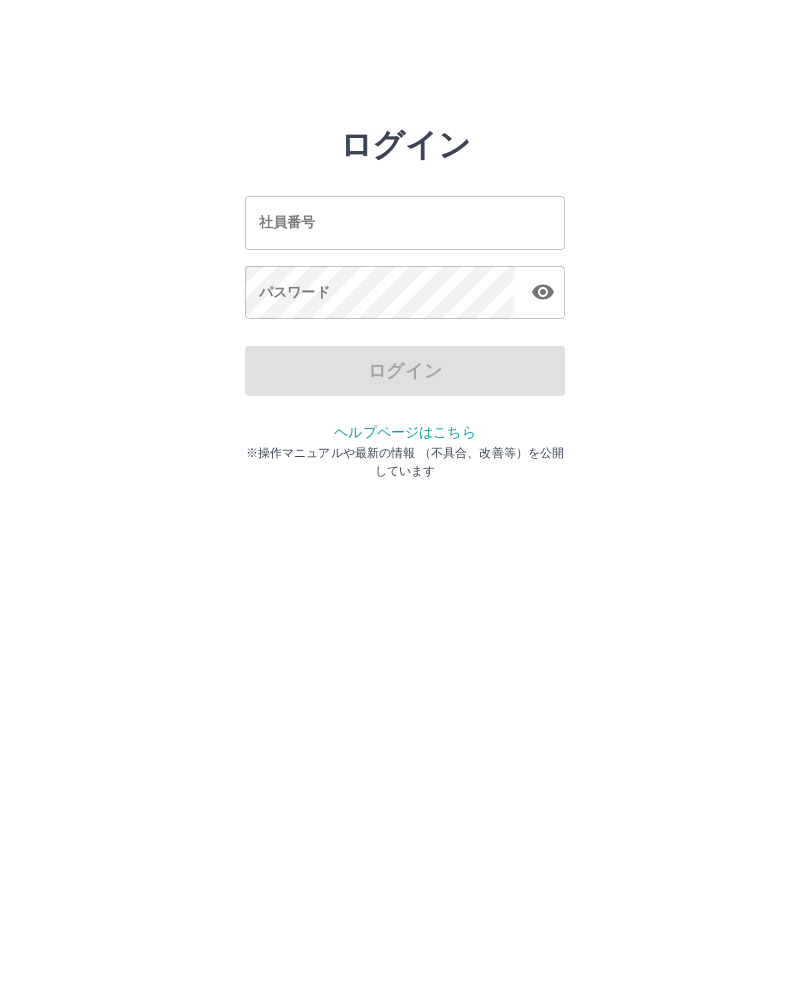 scroll, scrollTop: 0, scrollLeft: 0, axis: both 